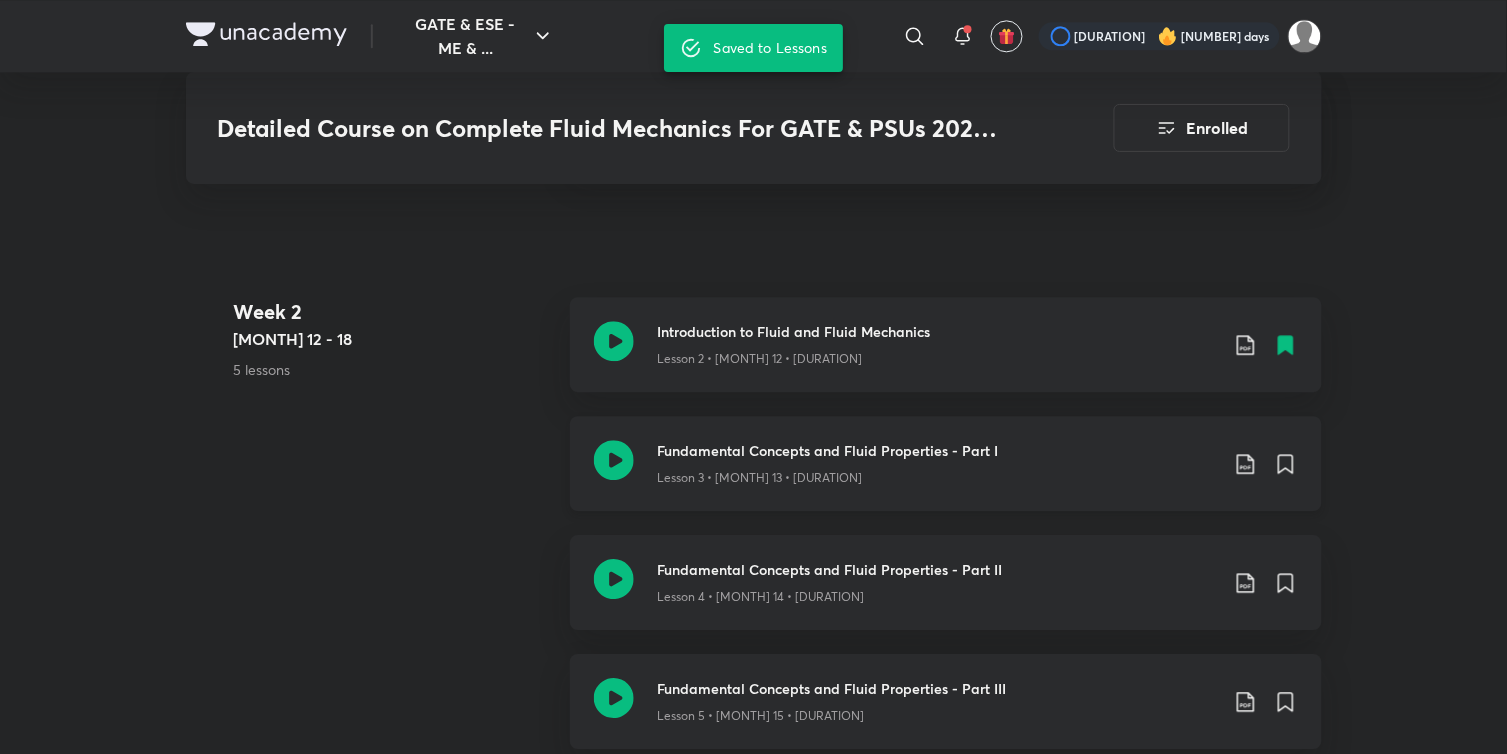scroll, scrollTop: 1222, scrollLeft: 0, axis: vertical 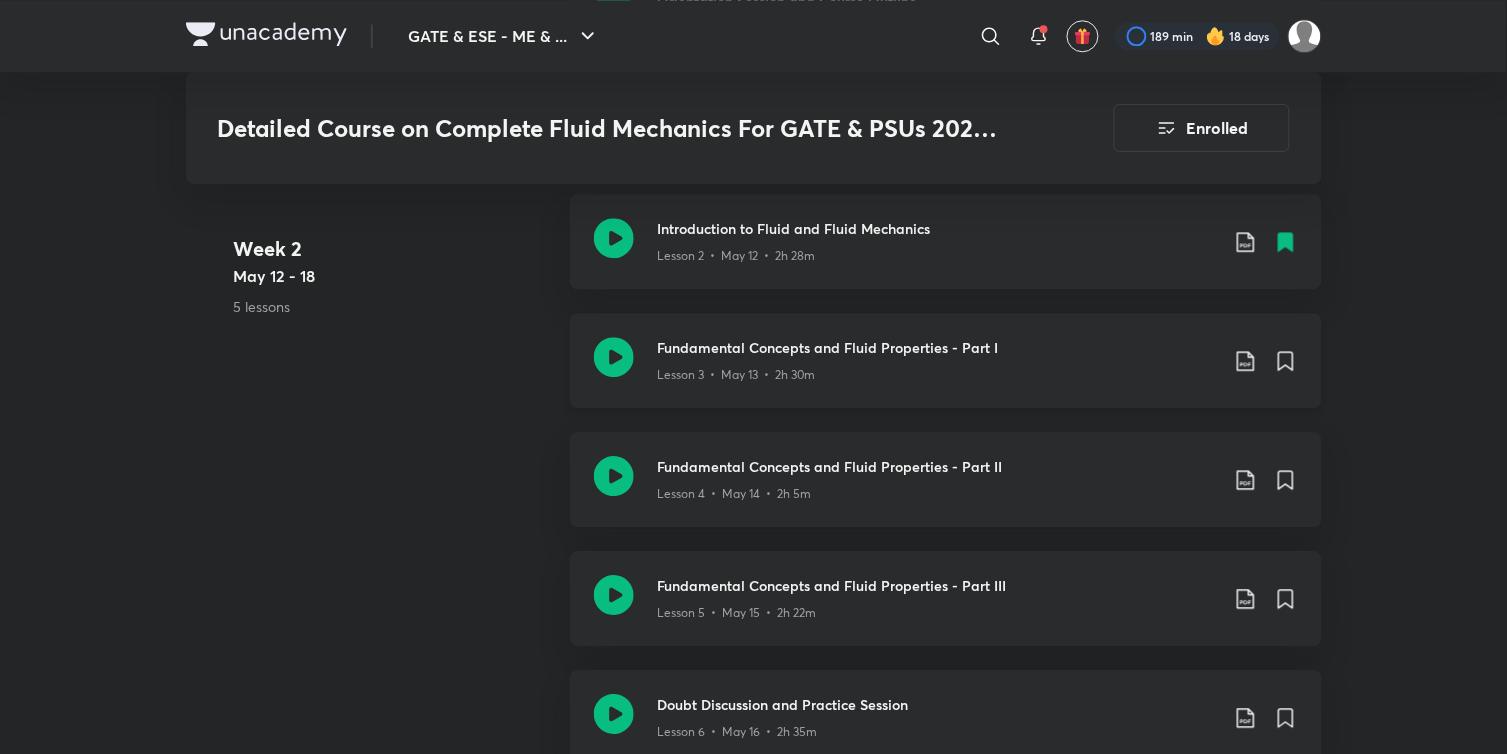 click 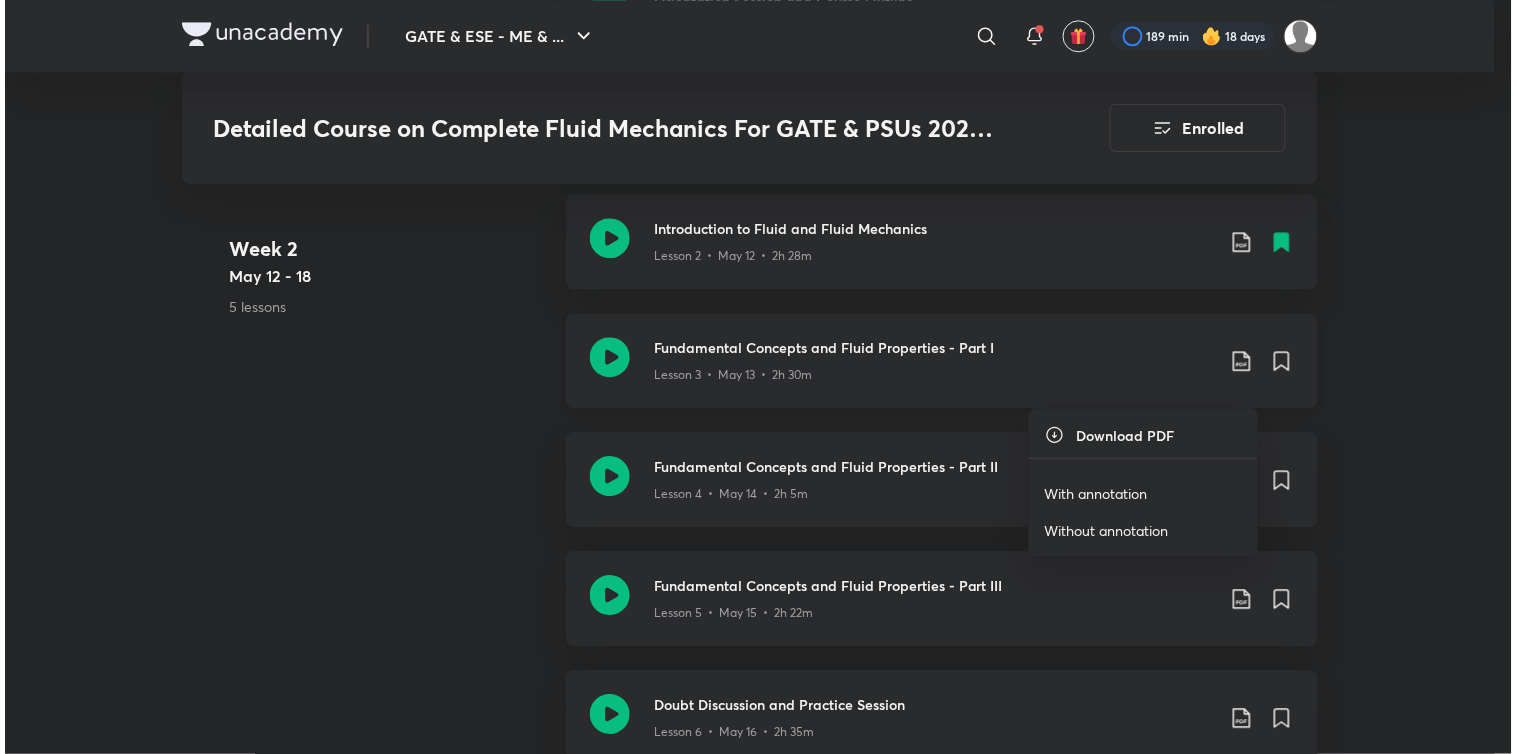 scroll, scrollTop: 1317, scrollLeft: 0, axis: vertical 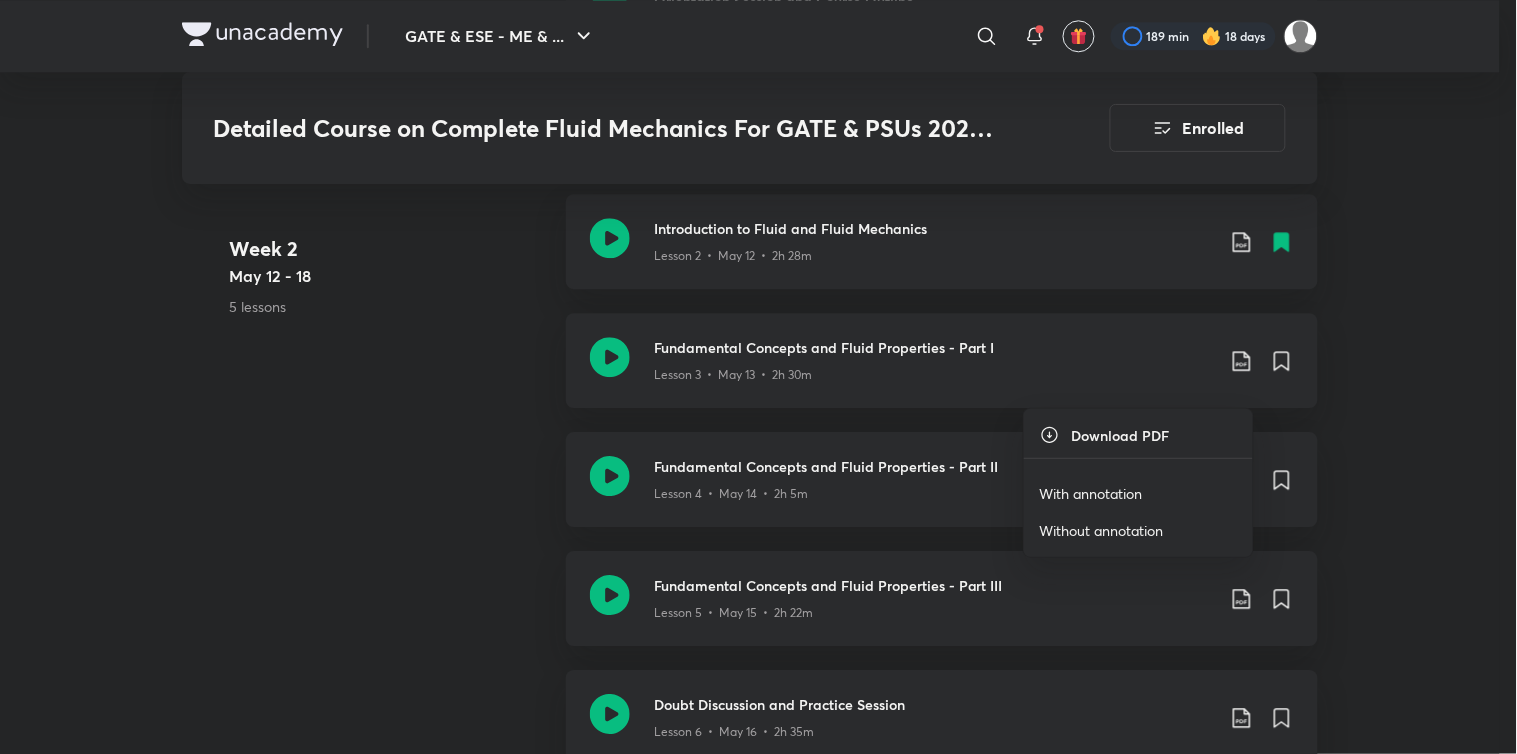 click on "With annotation" at bounding box center (1091, 493) 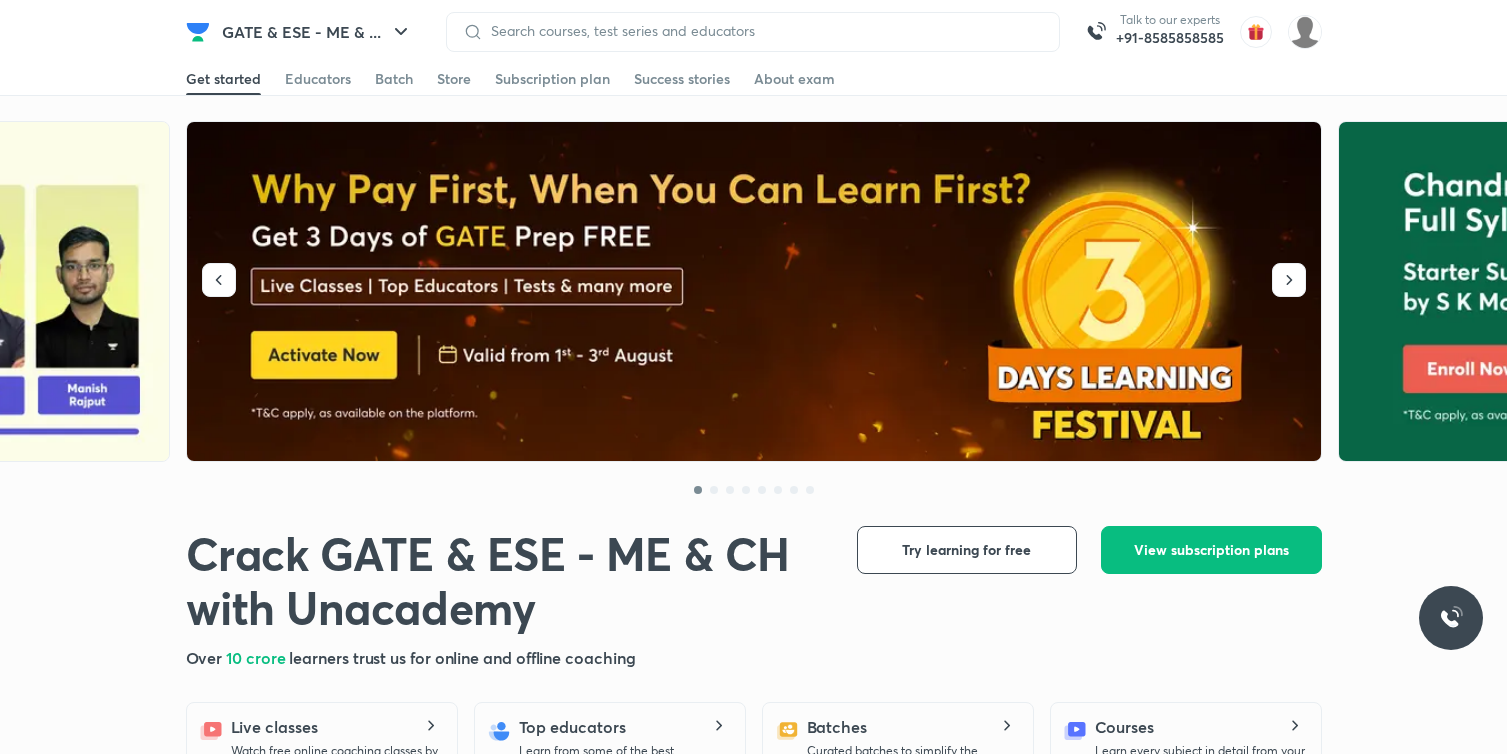 scroll, scrollTop: 0, scrollLeft: 0, axis: both 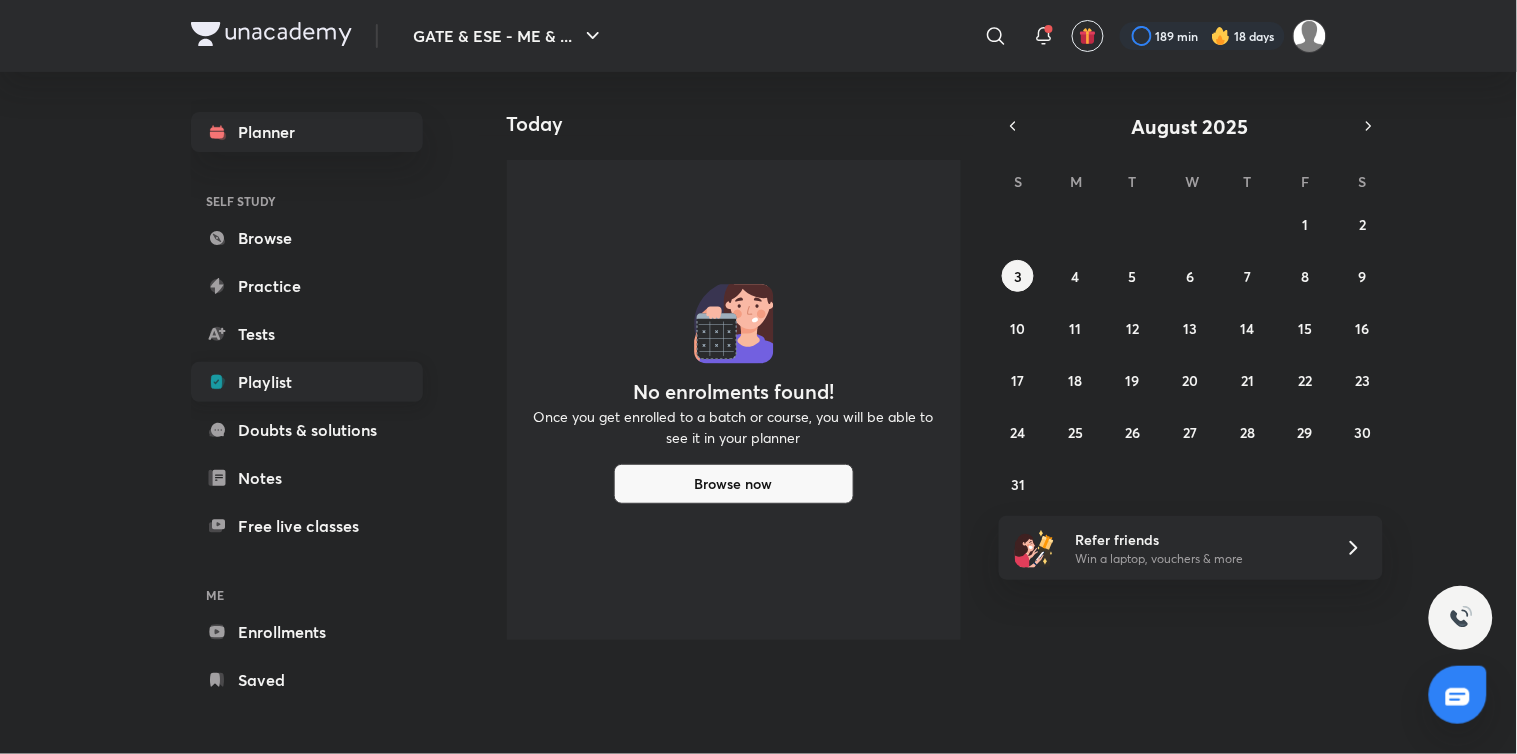 click on "Playlist" at bounding box center [307, 382] 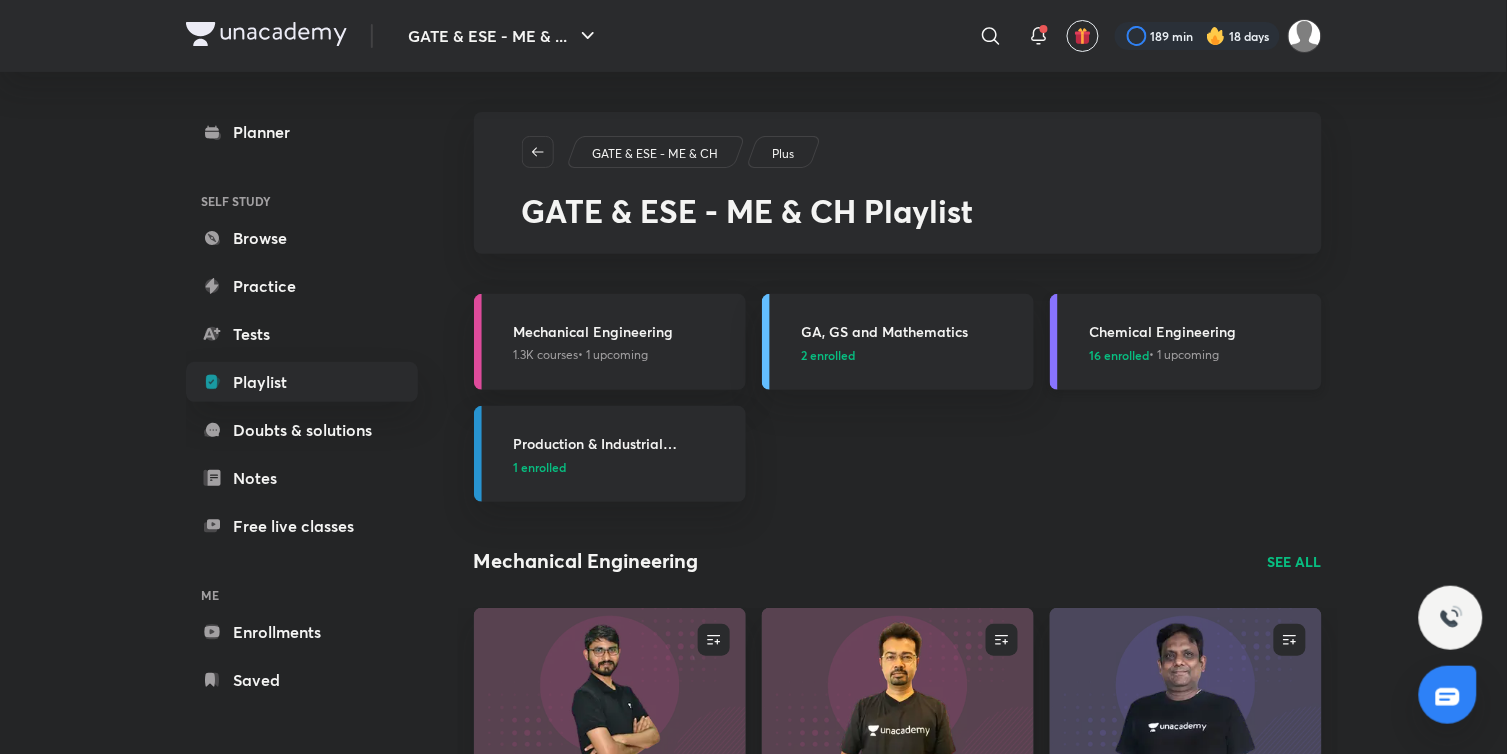 click on "16 enrolled" at bounding box center [1120, 355] 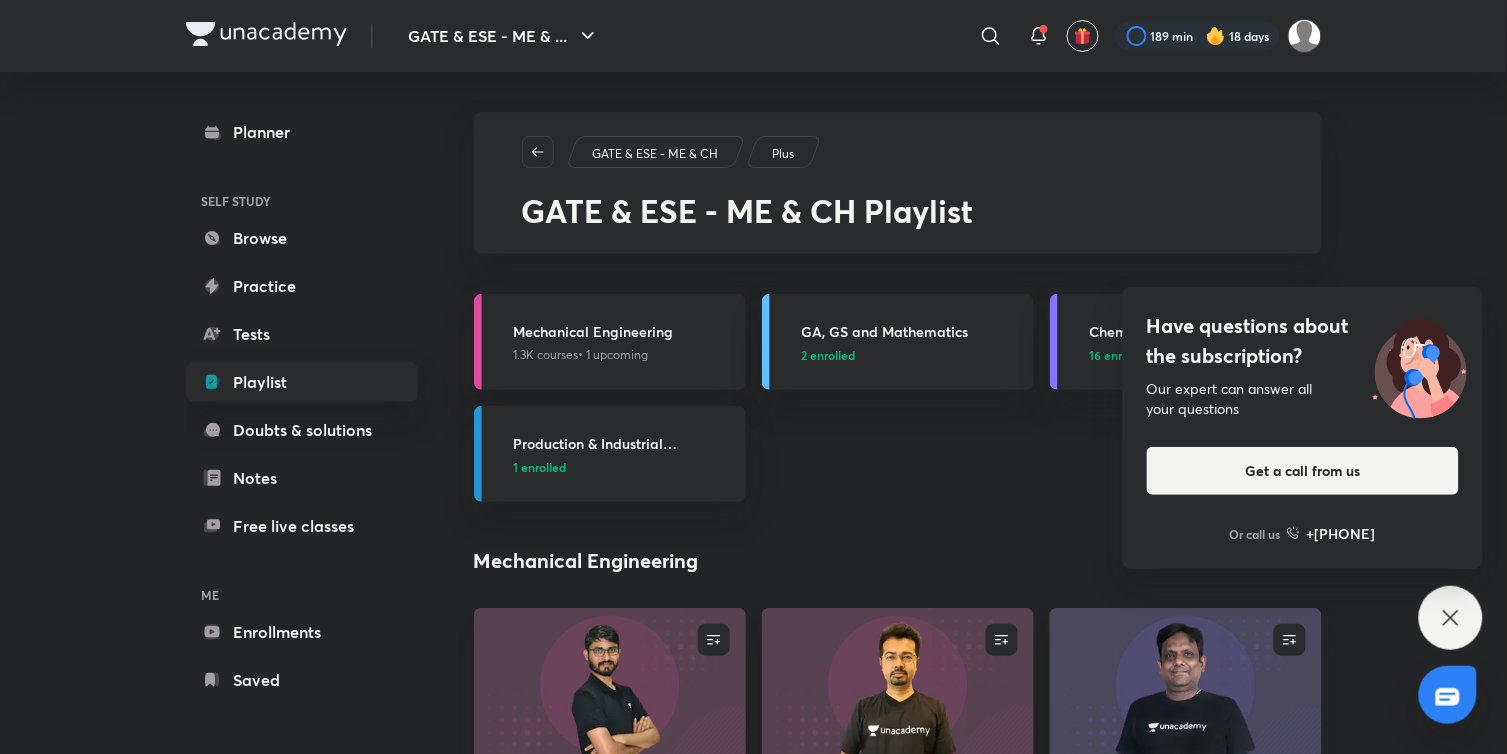click 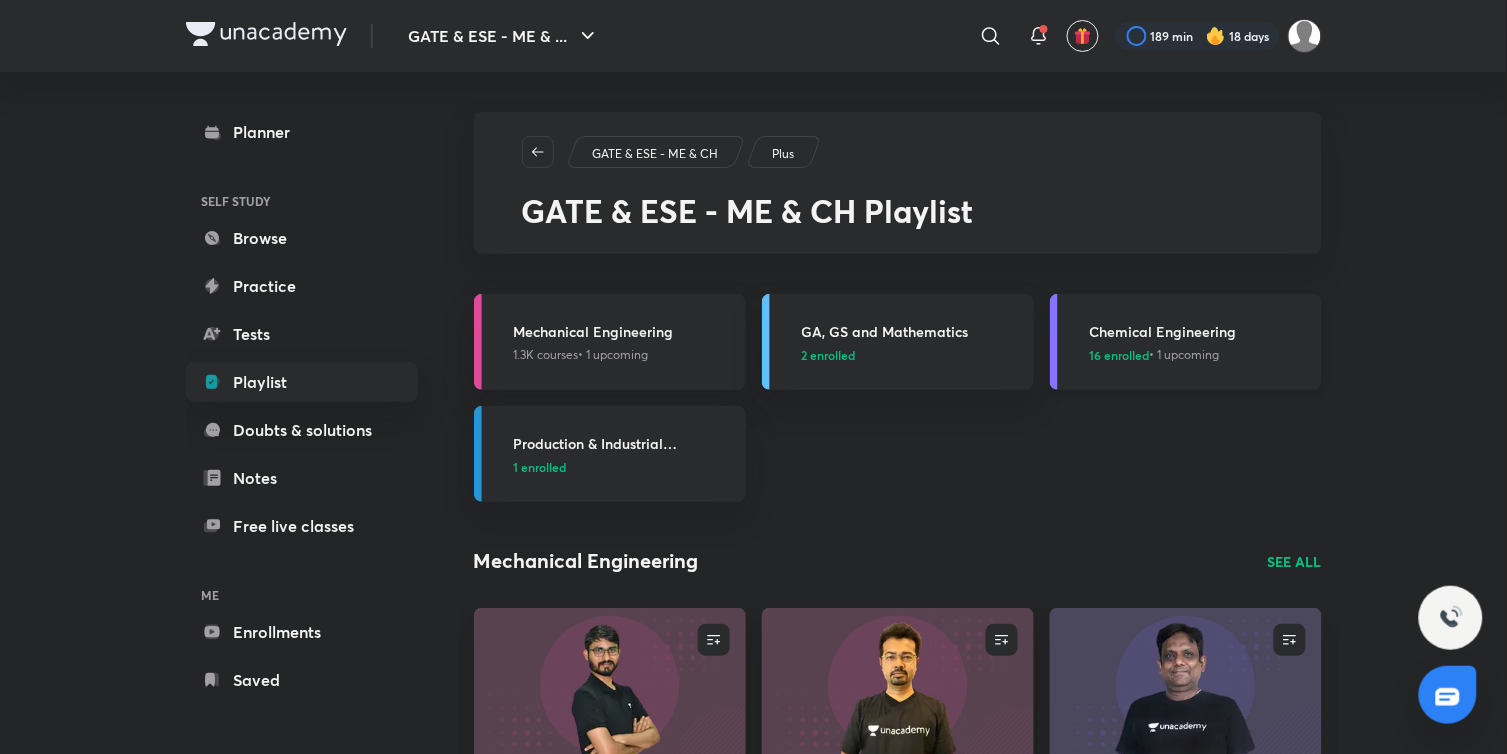 click on "16 enrolled" at bounding box center (1120, 355) 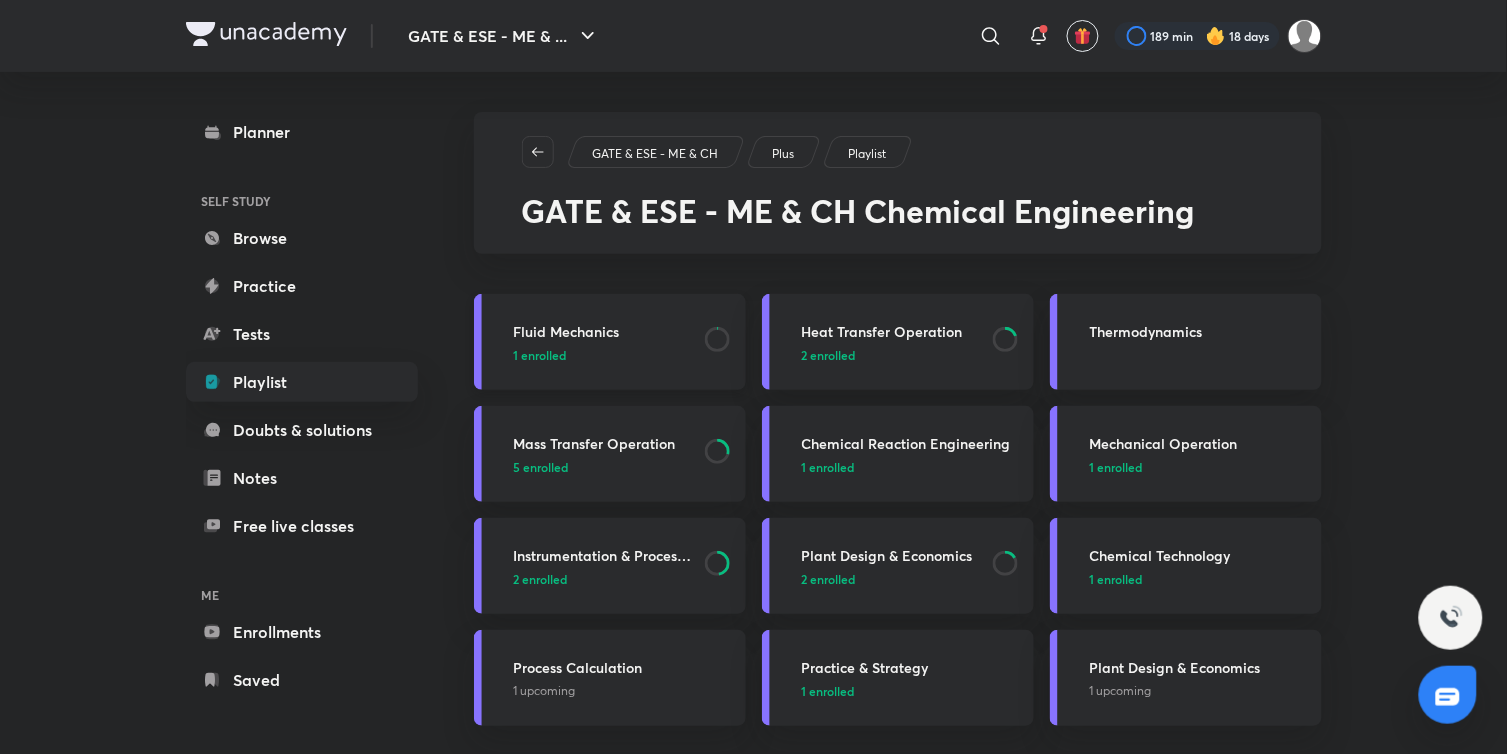 click on "1 enrolled" at bounding box center [540, 355] 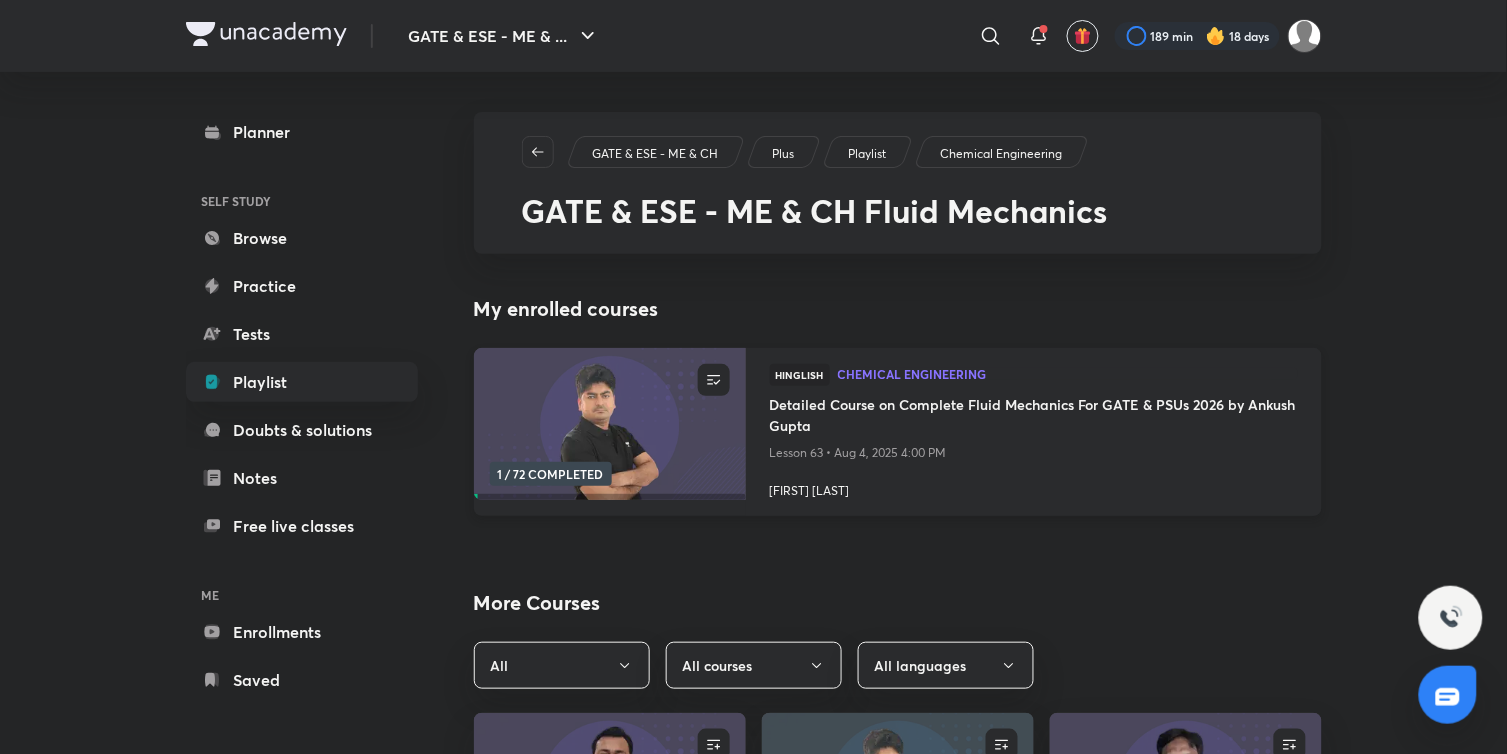 click at bounding box center (609, 424) 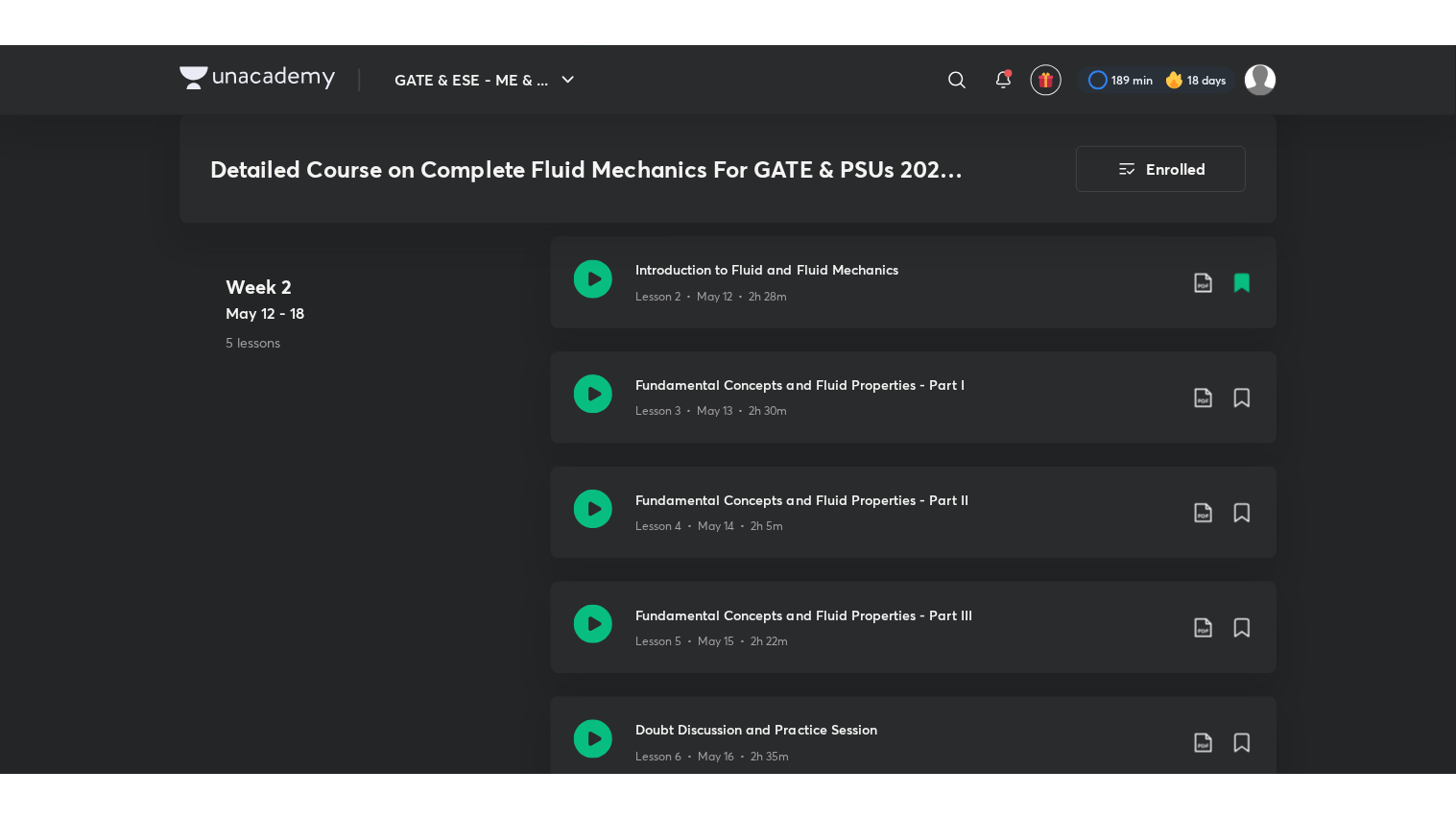 scroll, scrollTop: 1265, scrollLeft: 0, axis: vertical 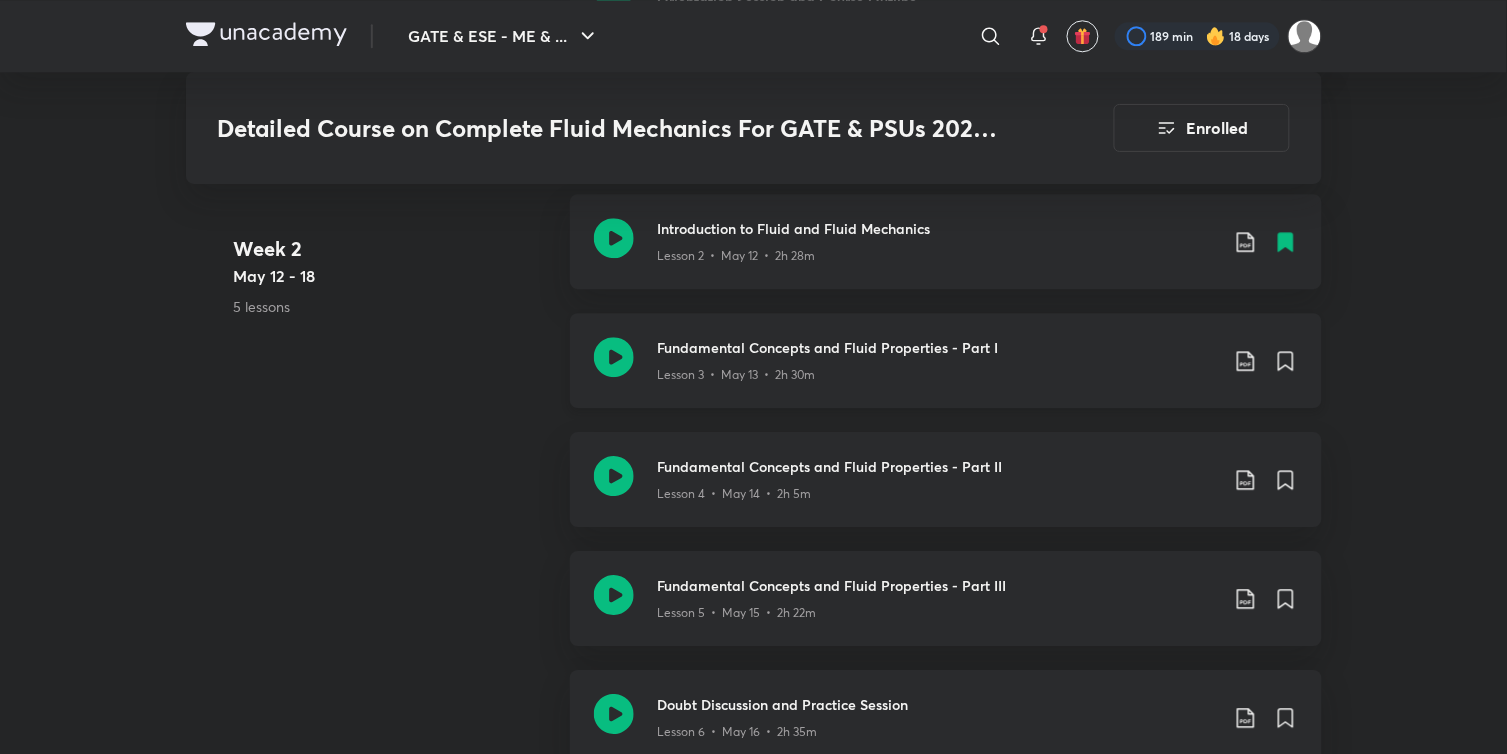 click 